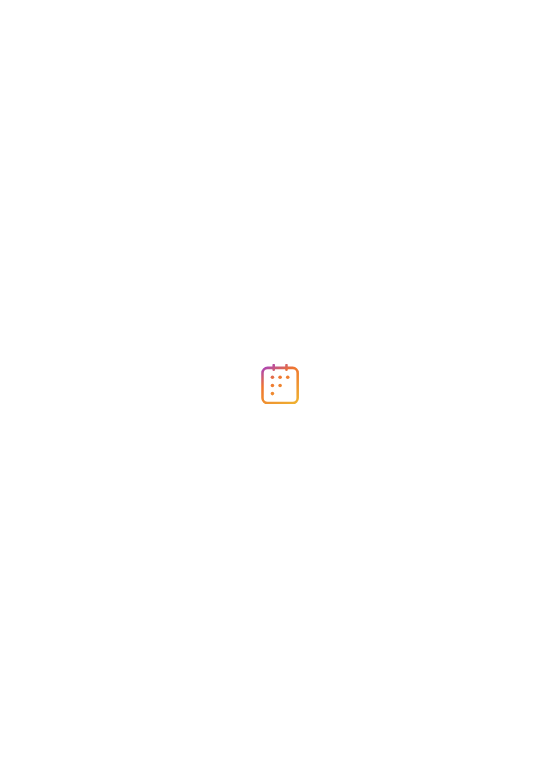scroll, scrollTop: 0, scrollLeft: 0, axis: both 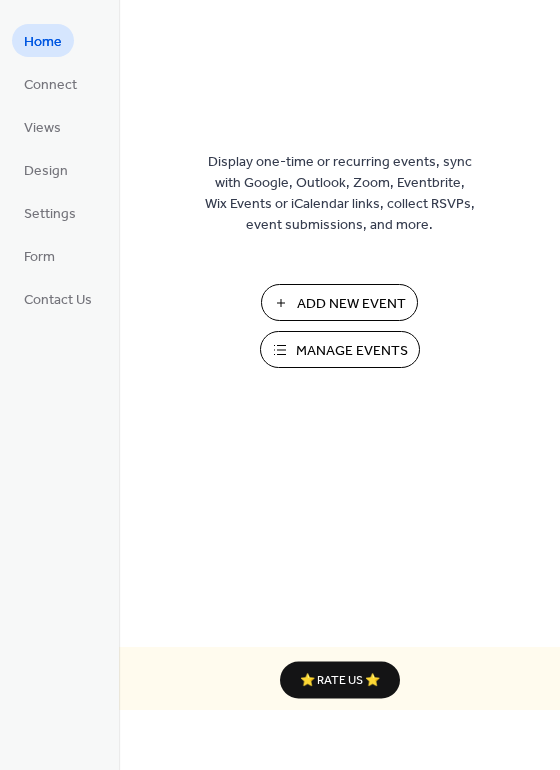 click on "Add New Event" at bounding box center (351, 304) 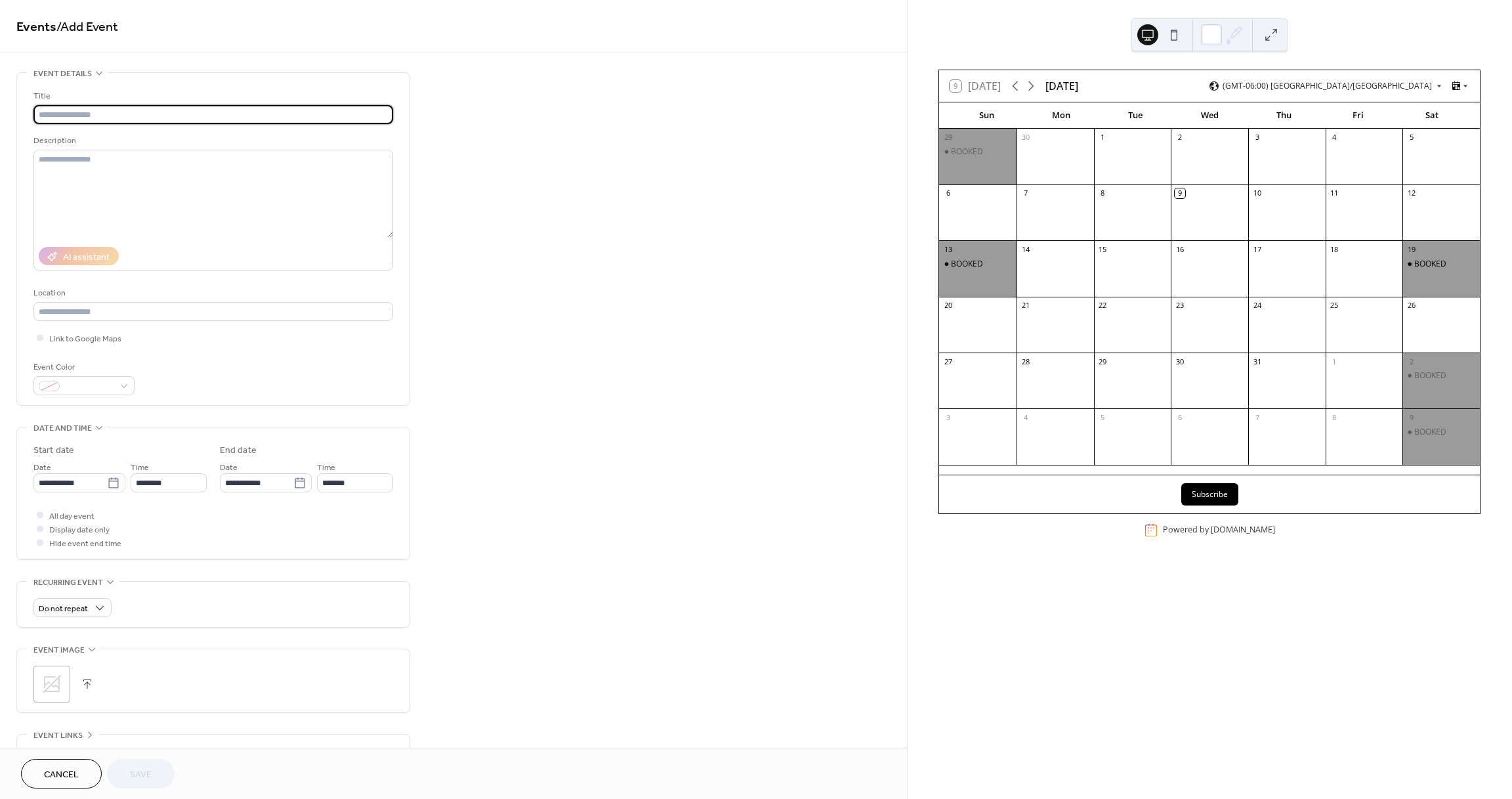 scroll, scrollTop: 0, scrollLeft: 0, axis: both 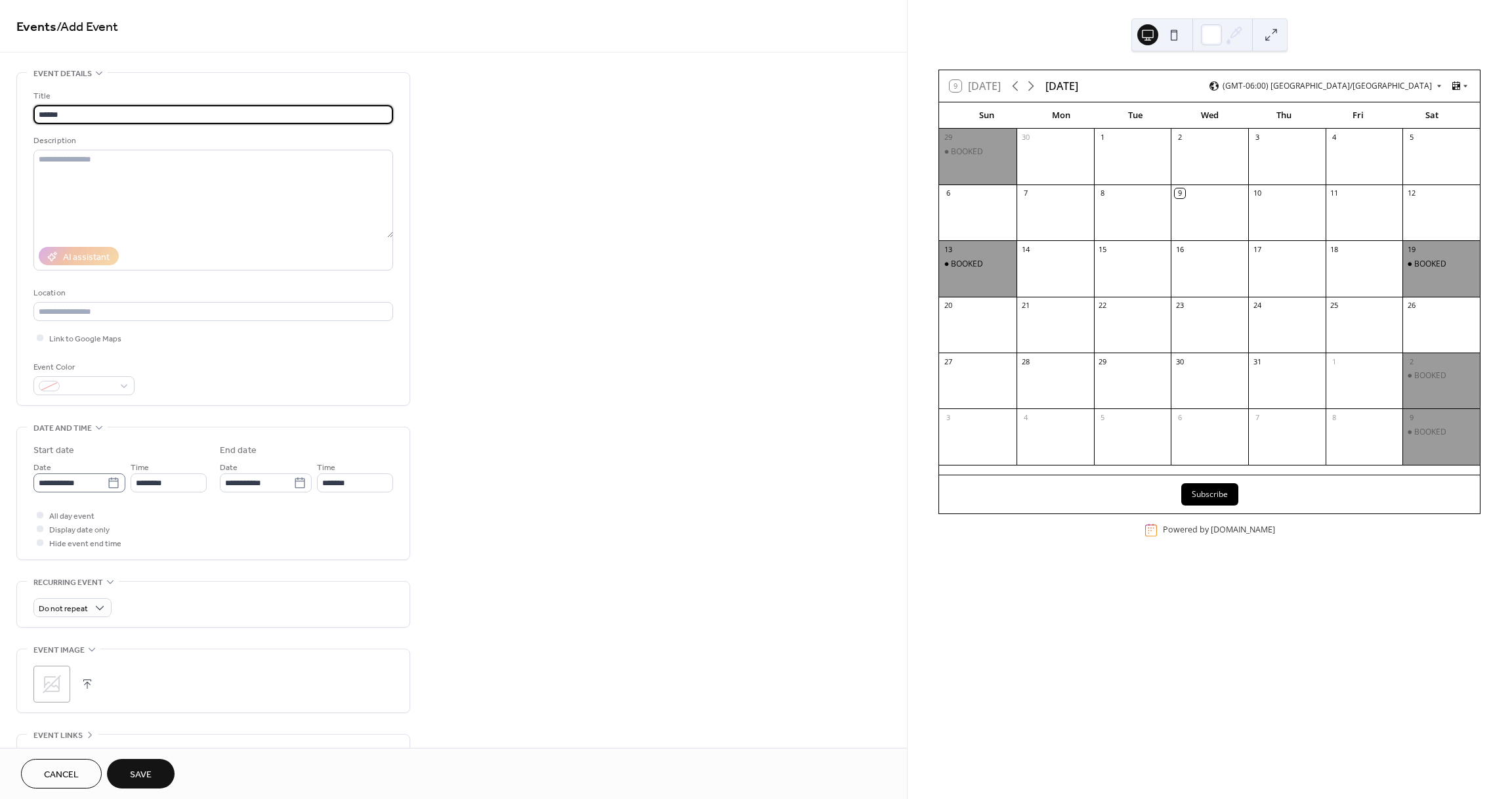 type on "******" 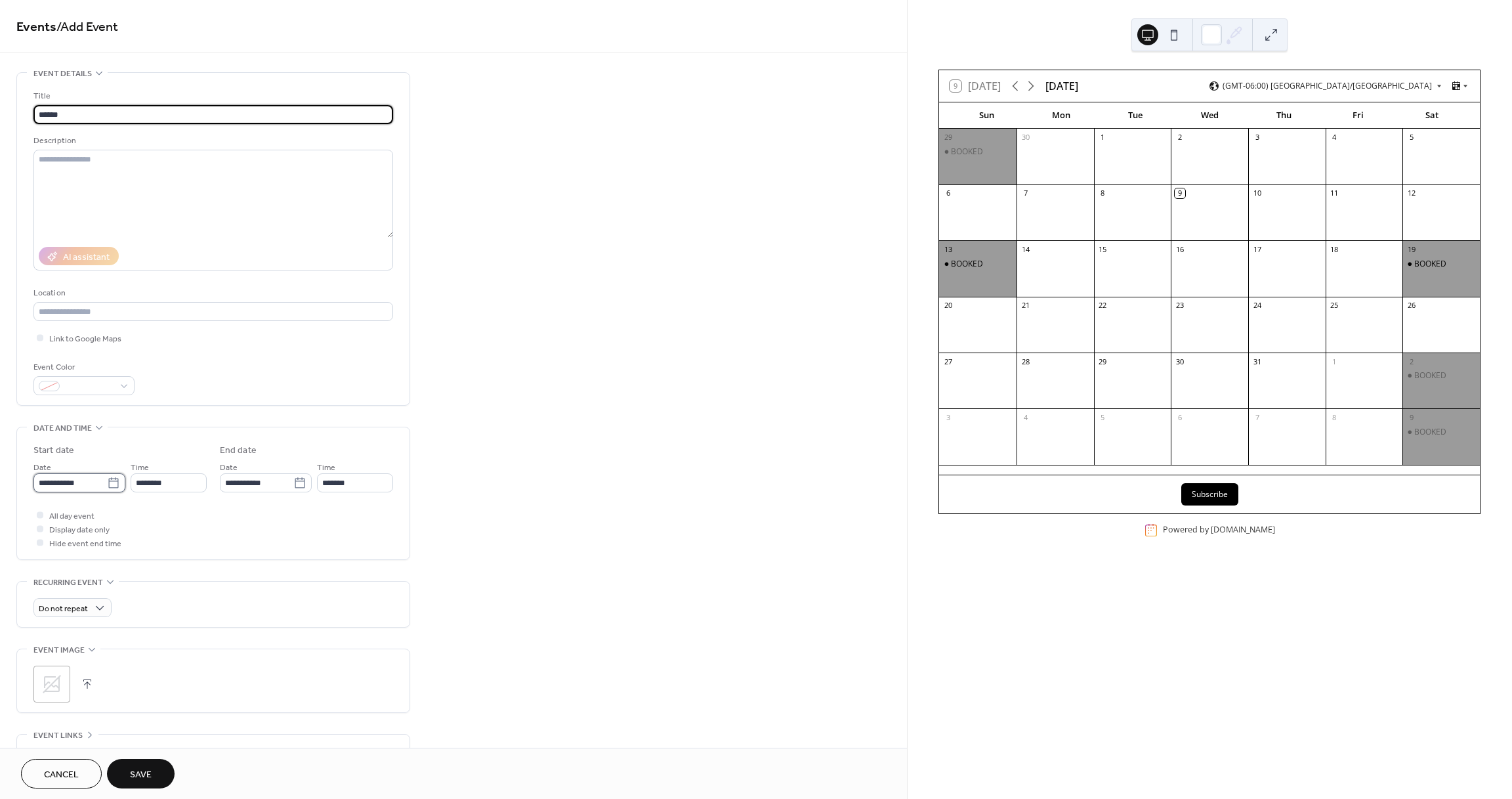 click on "**********" at bounding box center (70, 483) 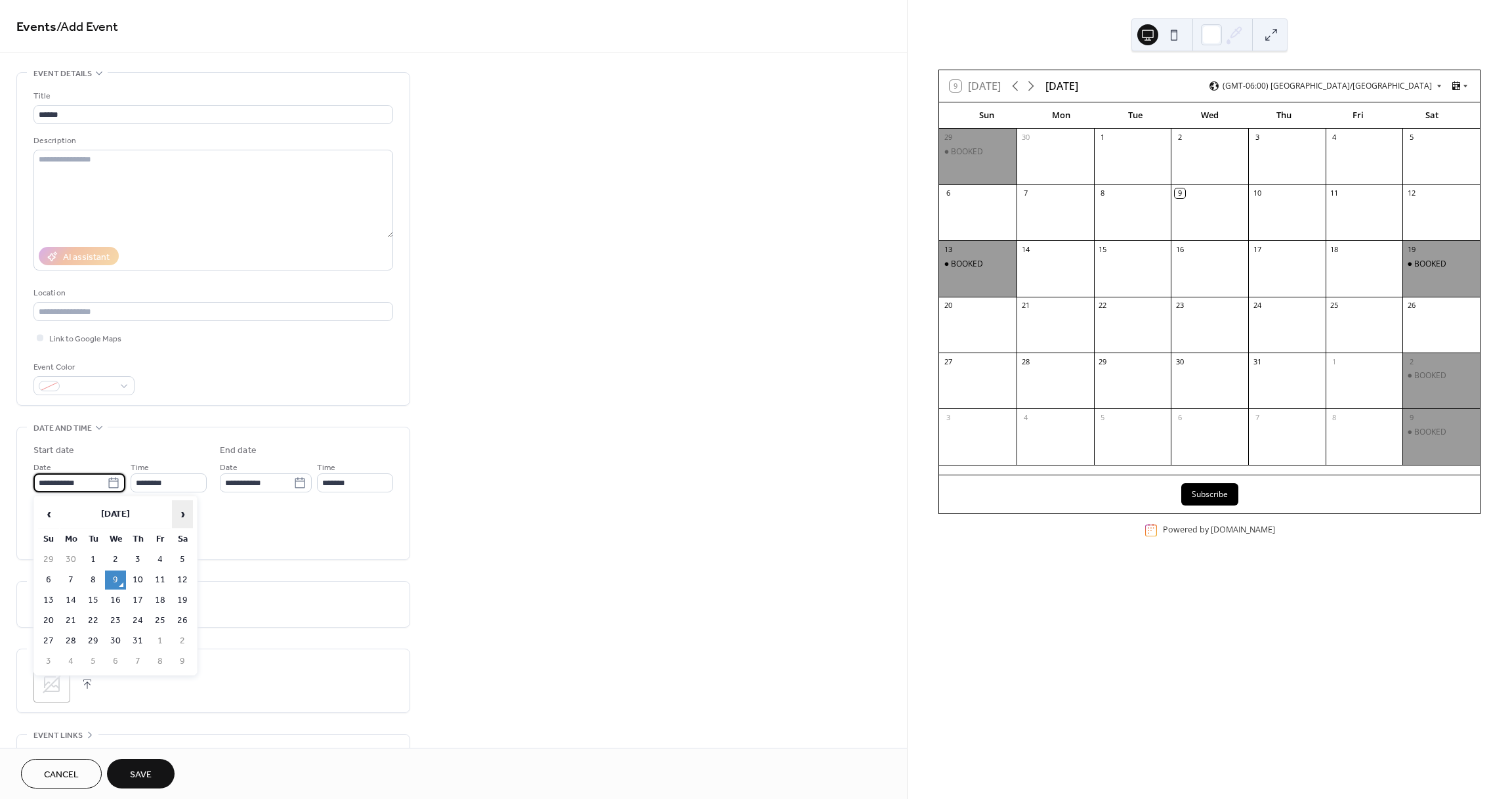 click on "›" at bounding box center (182, 514) 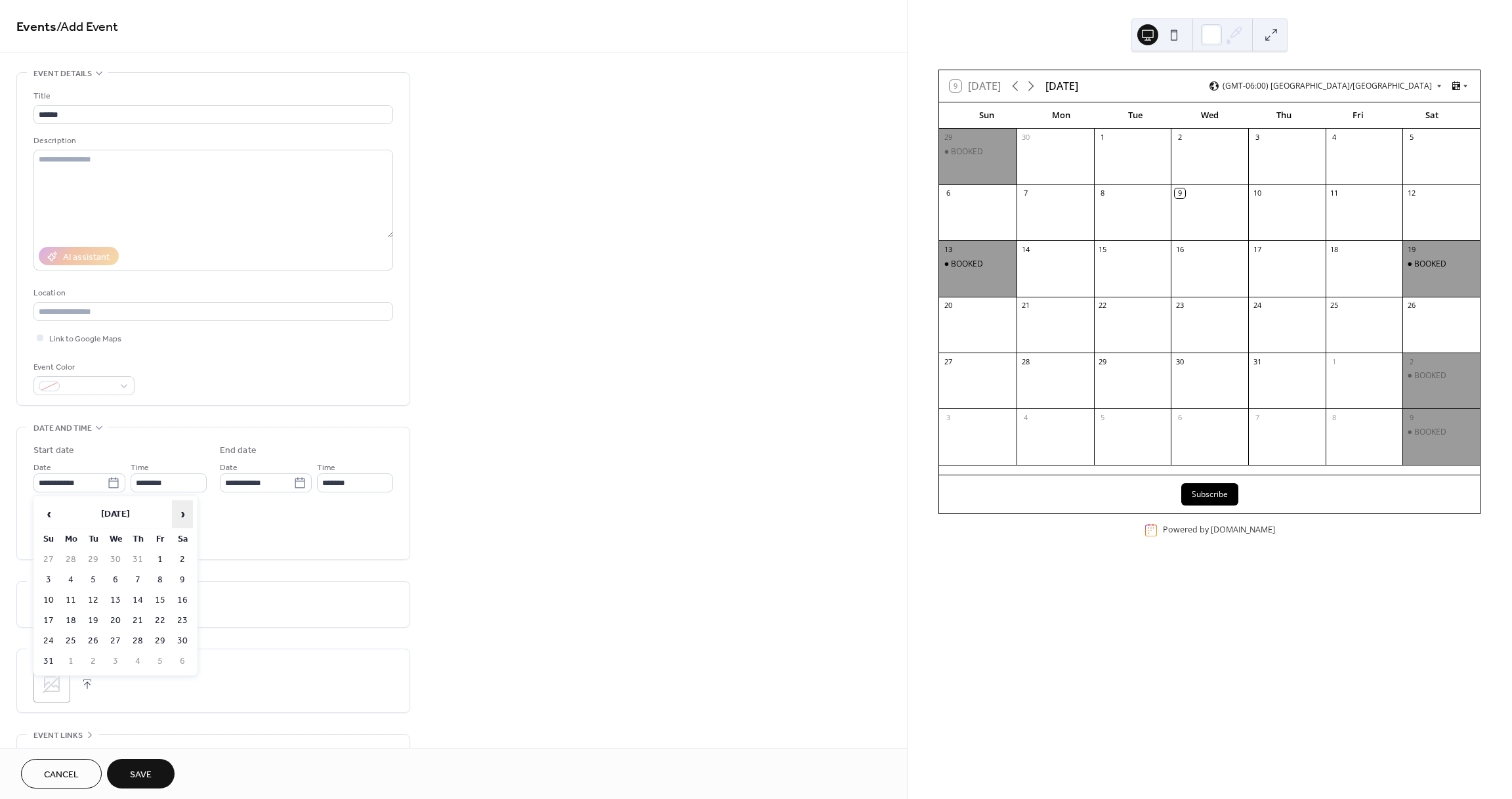 click on "›" at bounding box center (182, 514) 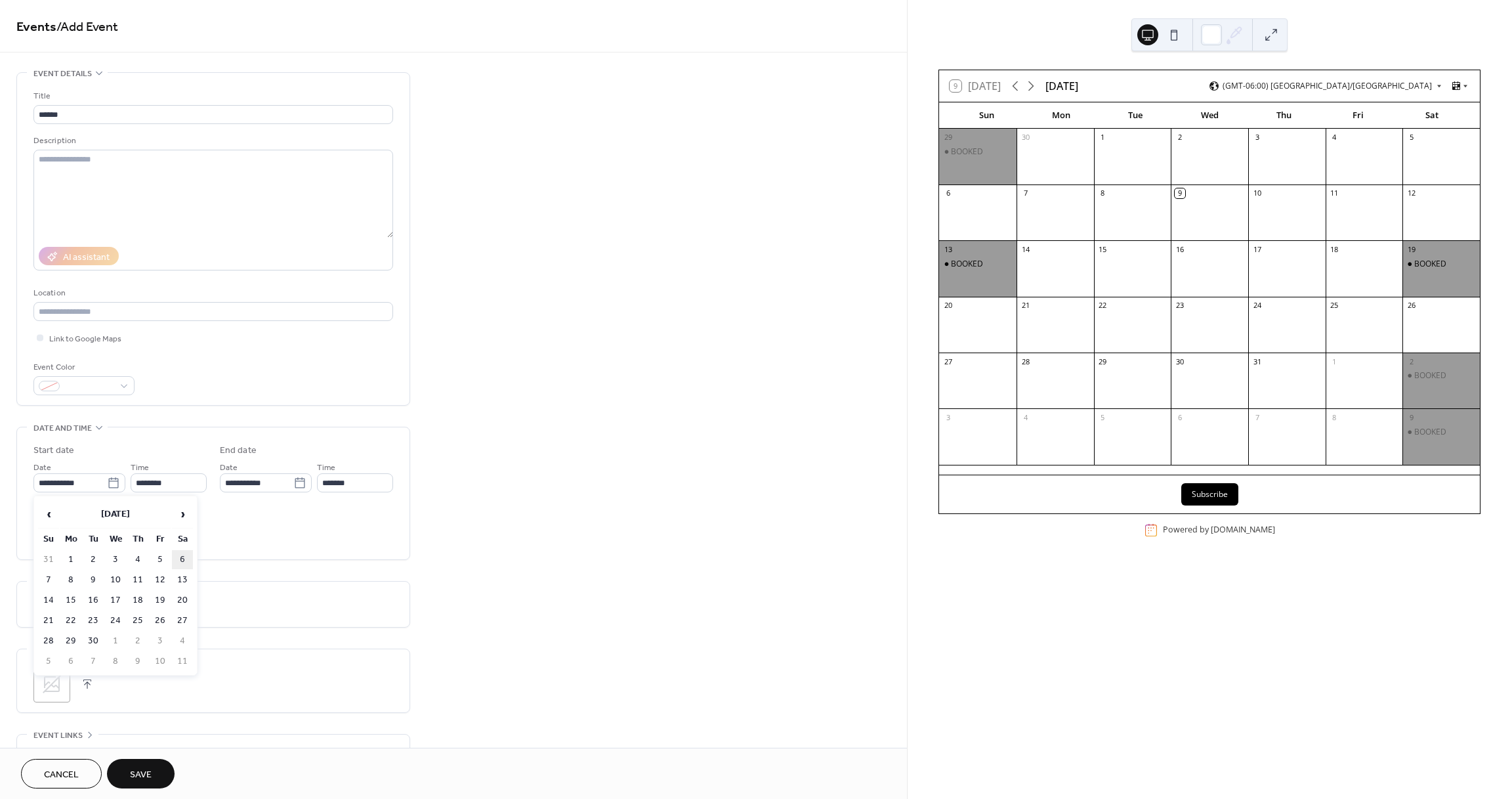 click on "6" at bounding box center [182, 559] 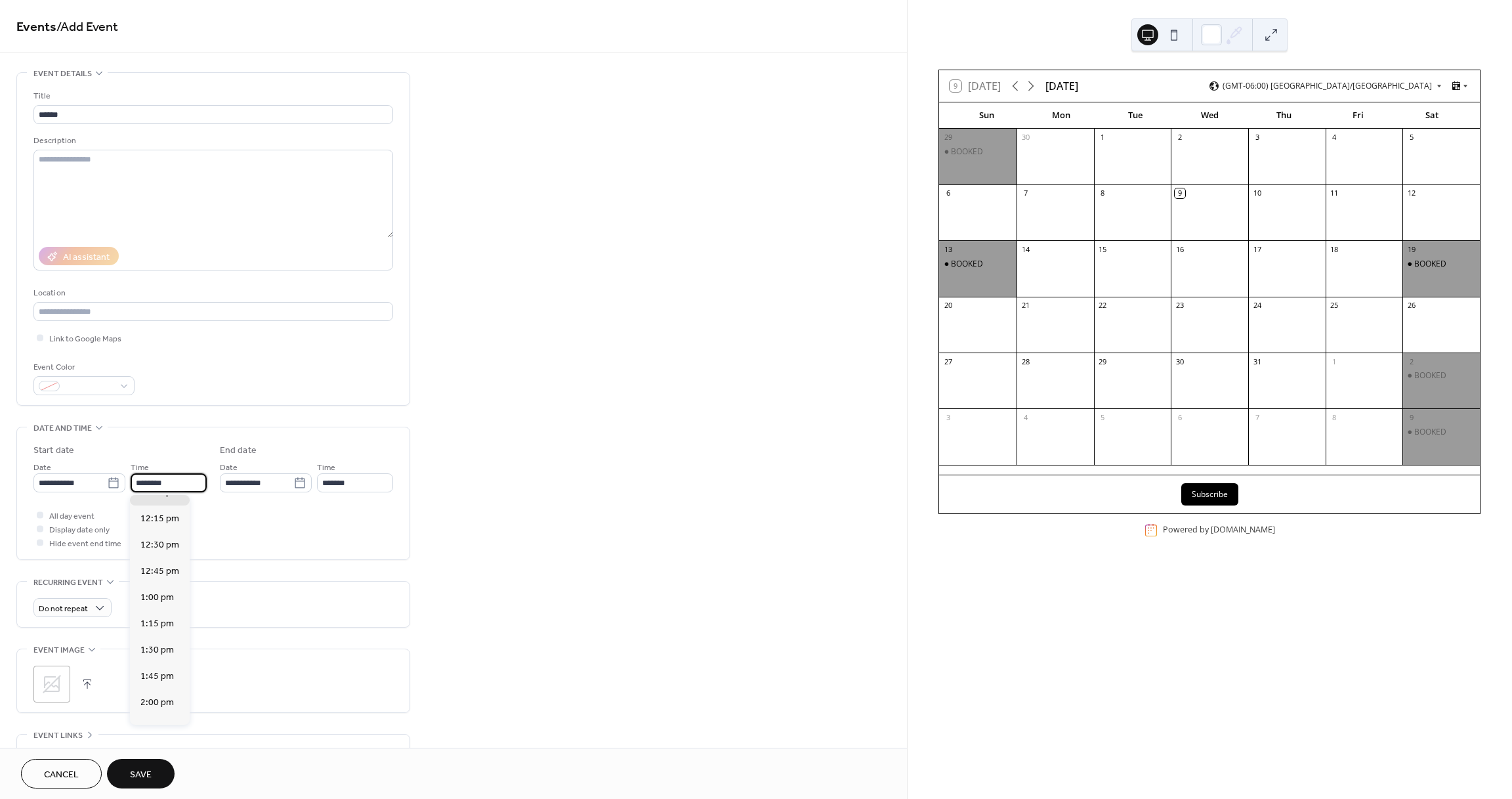 click on "********" at bounding box center [169, 483] 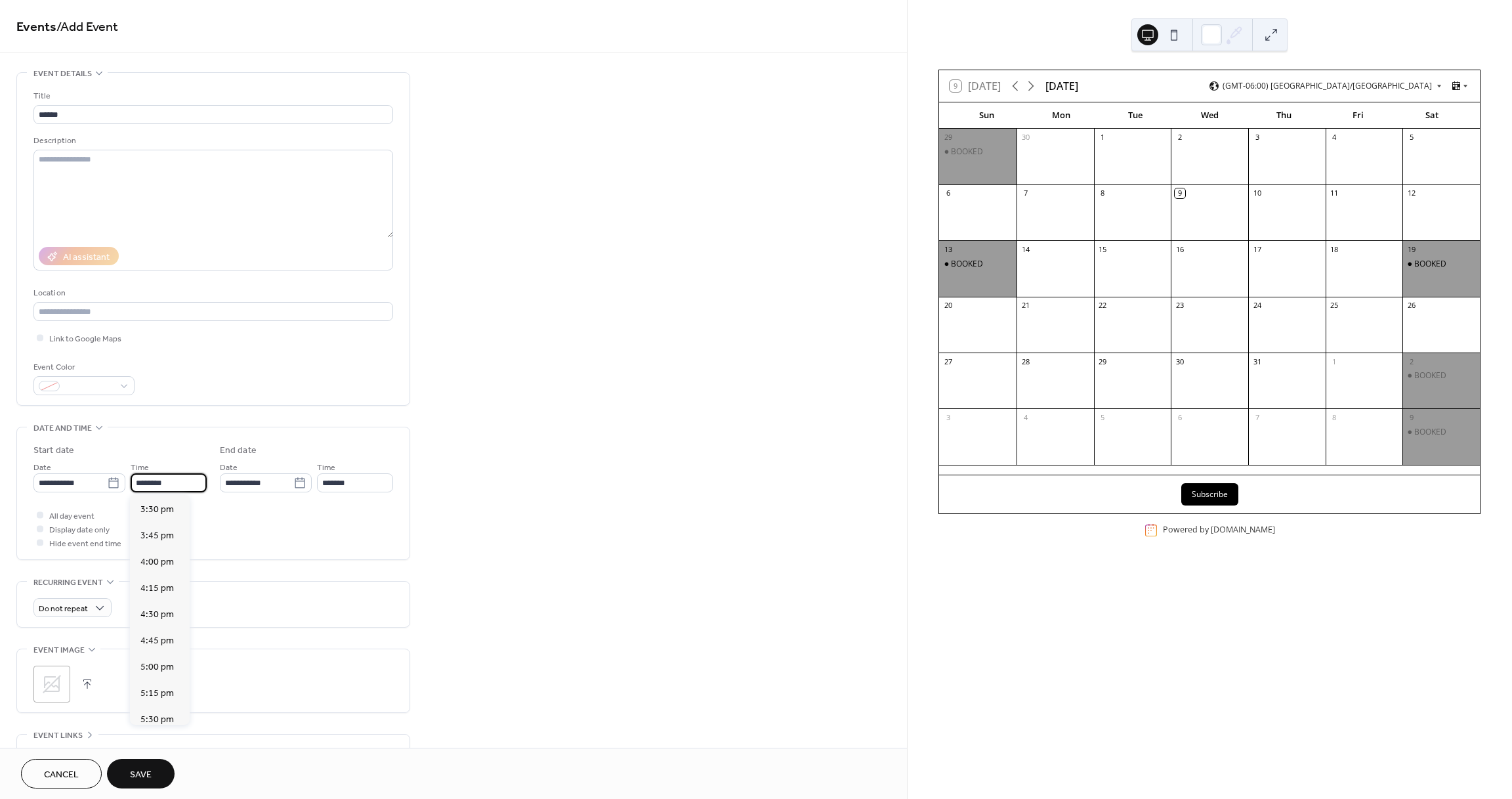 scroll, scrollTop: 1668, scrollLeft: 0, axis: vertical 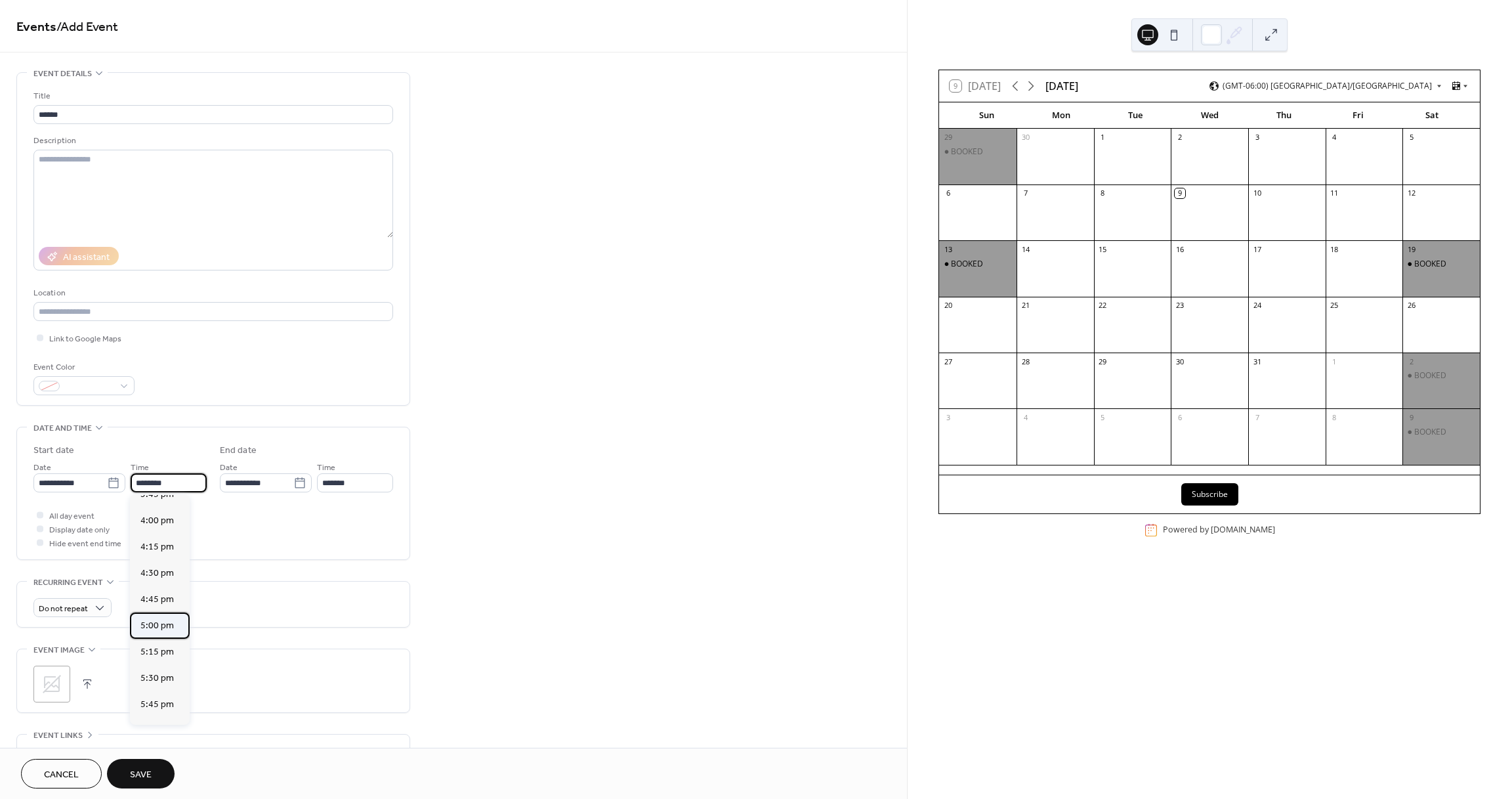 click on "5:00 pm" at bounding box center [157, 626] 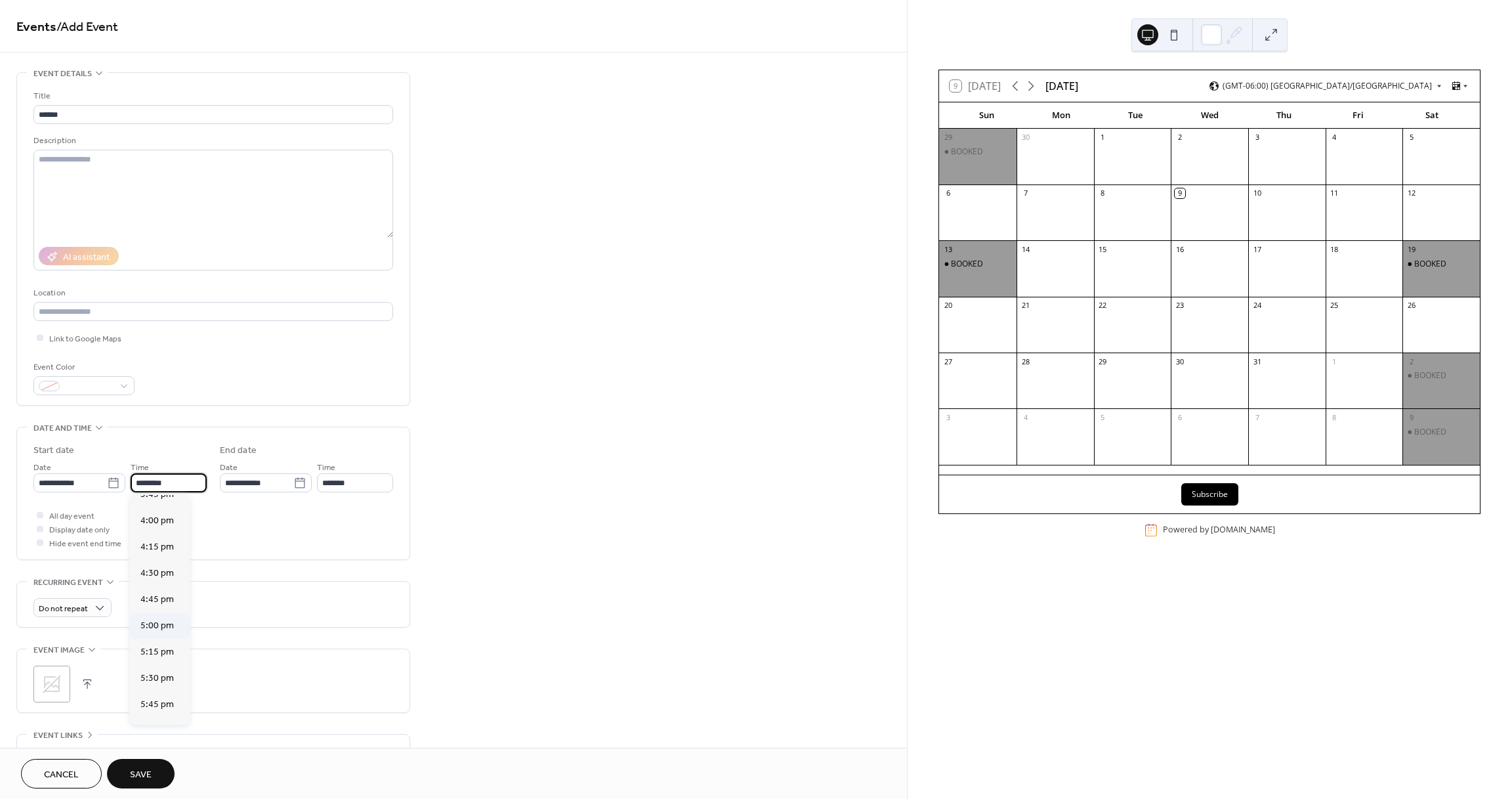 type on "*******" 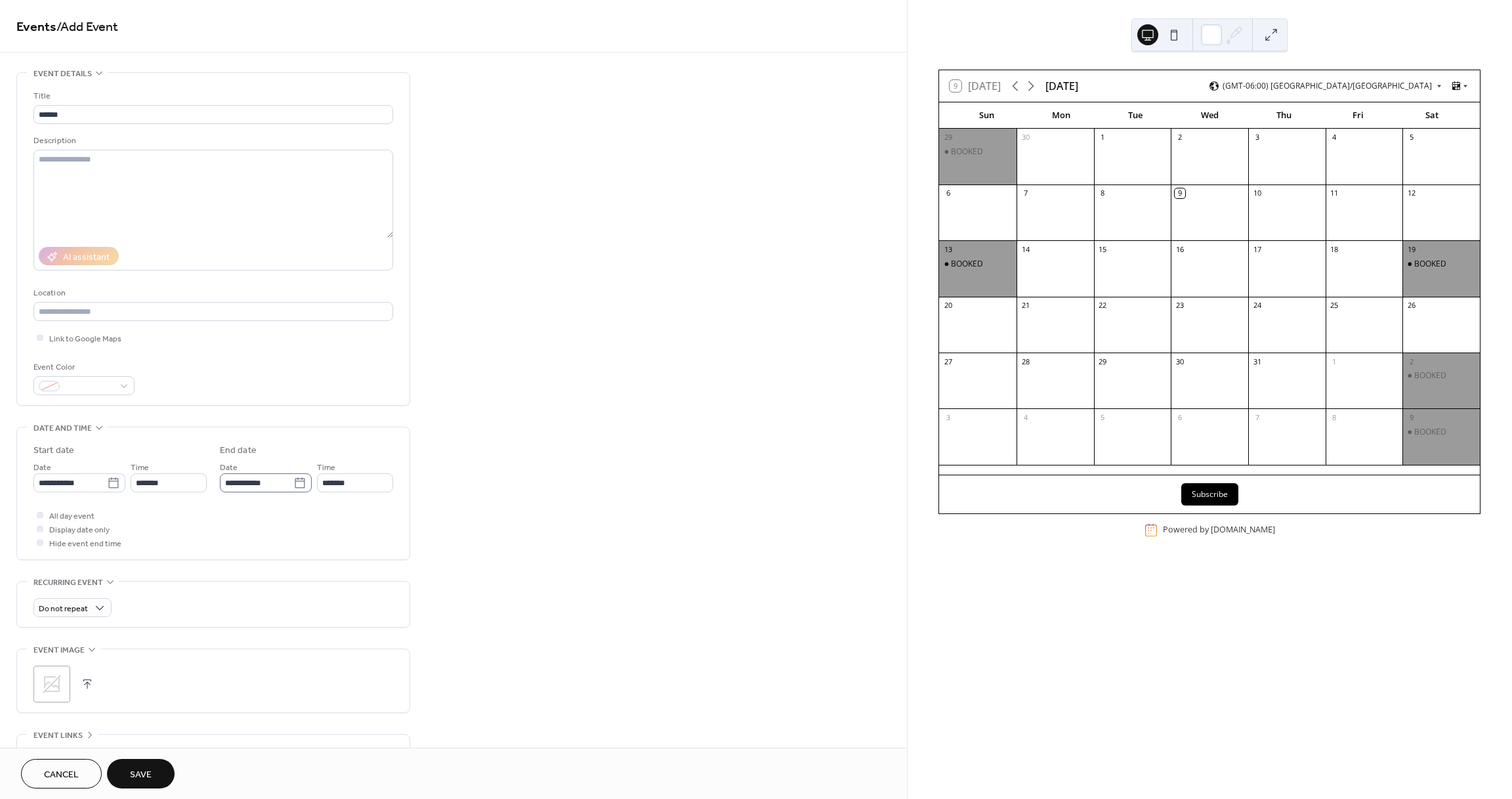 click 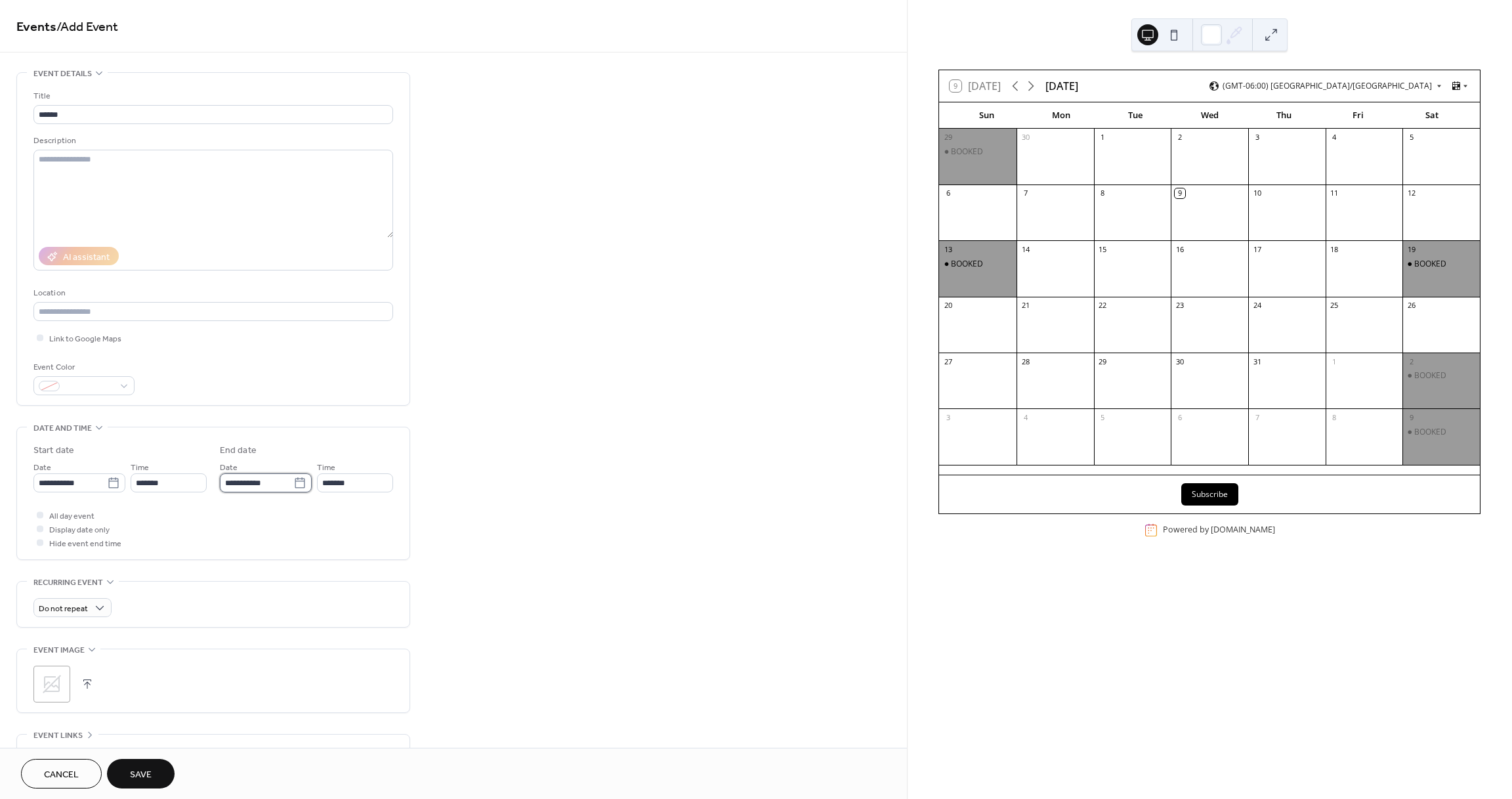 click on "**********" at bounding box center [257, 483] 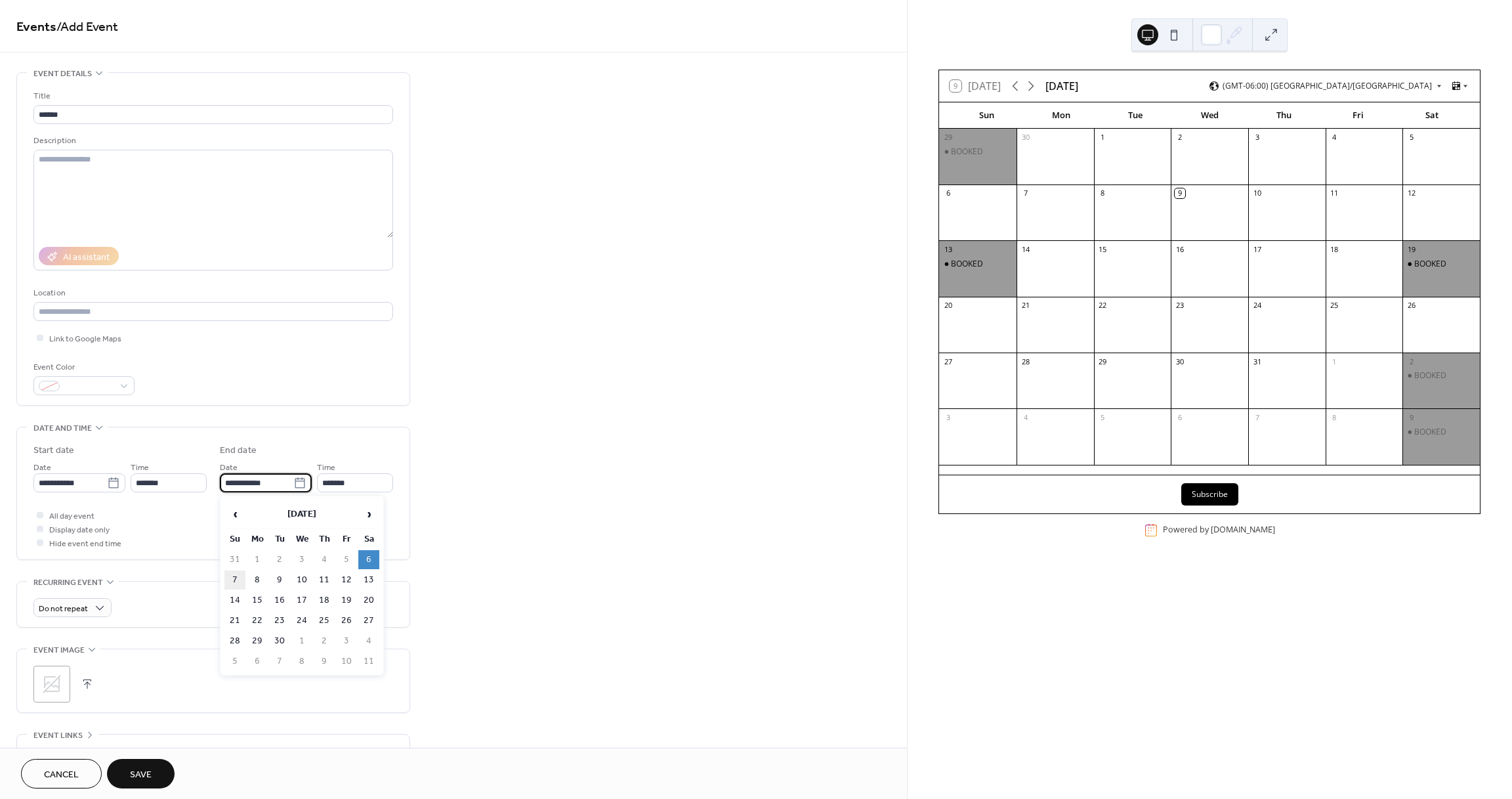 click on "7" at bounding box center [235, 580] 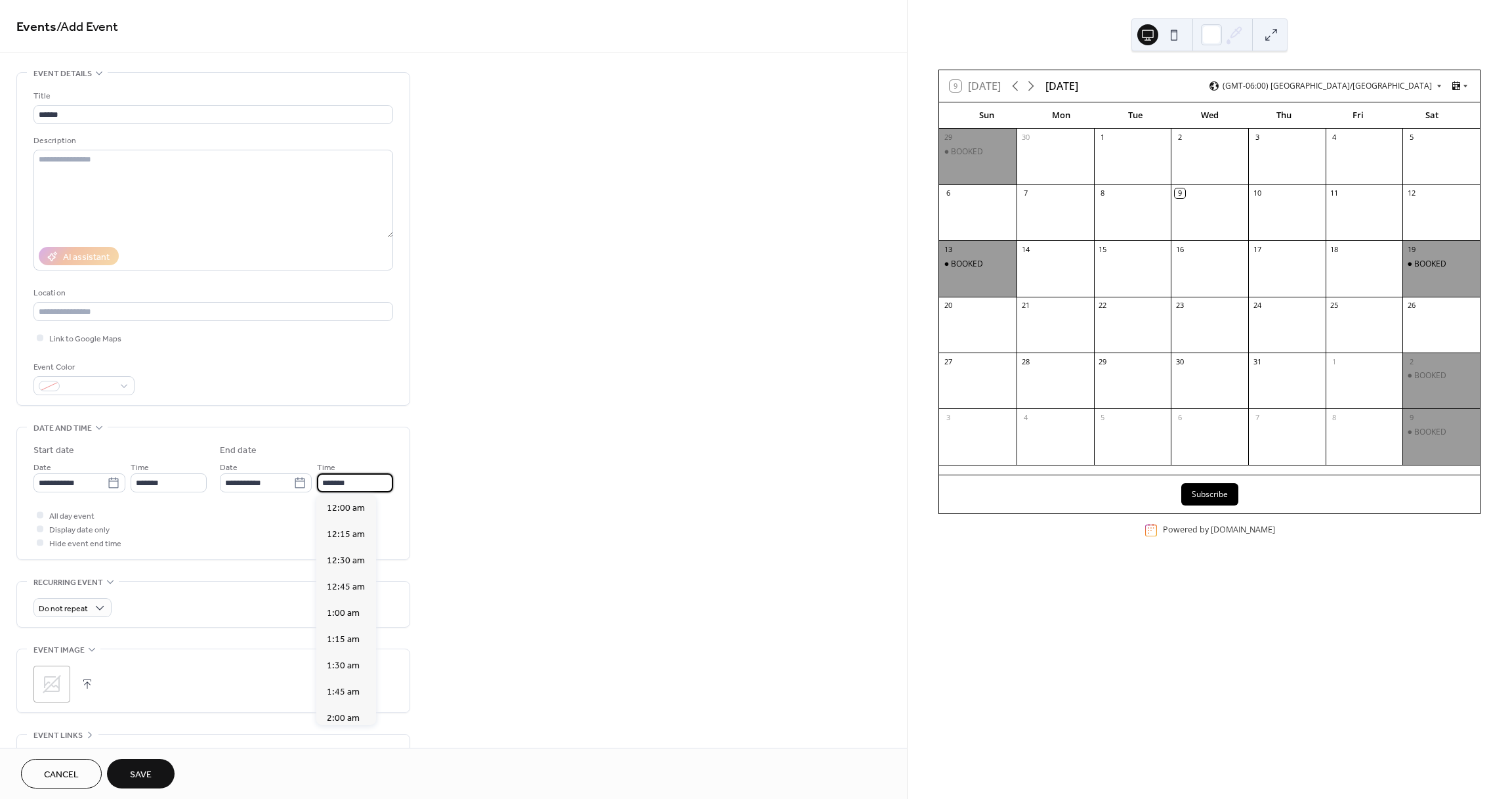 click on "*******" at bounding box center [355, 483] 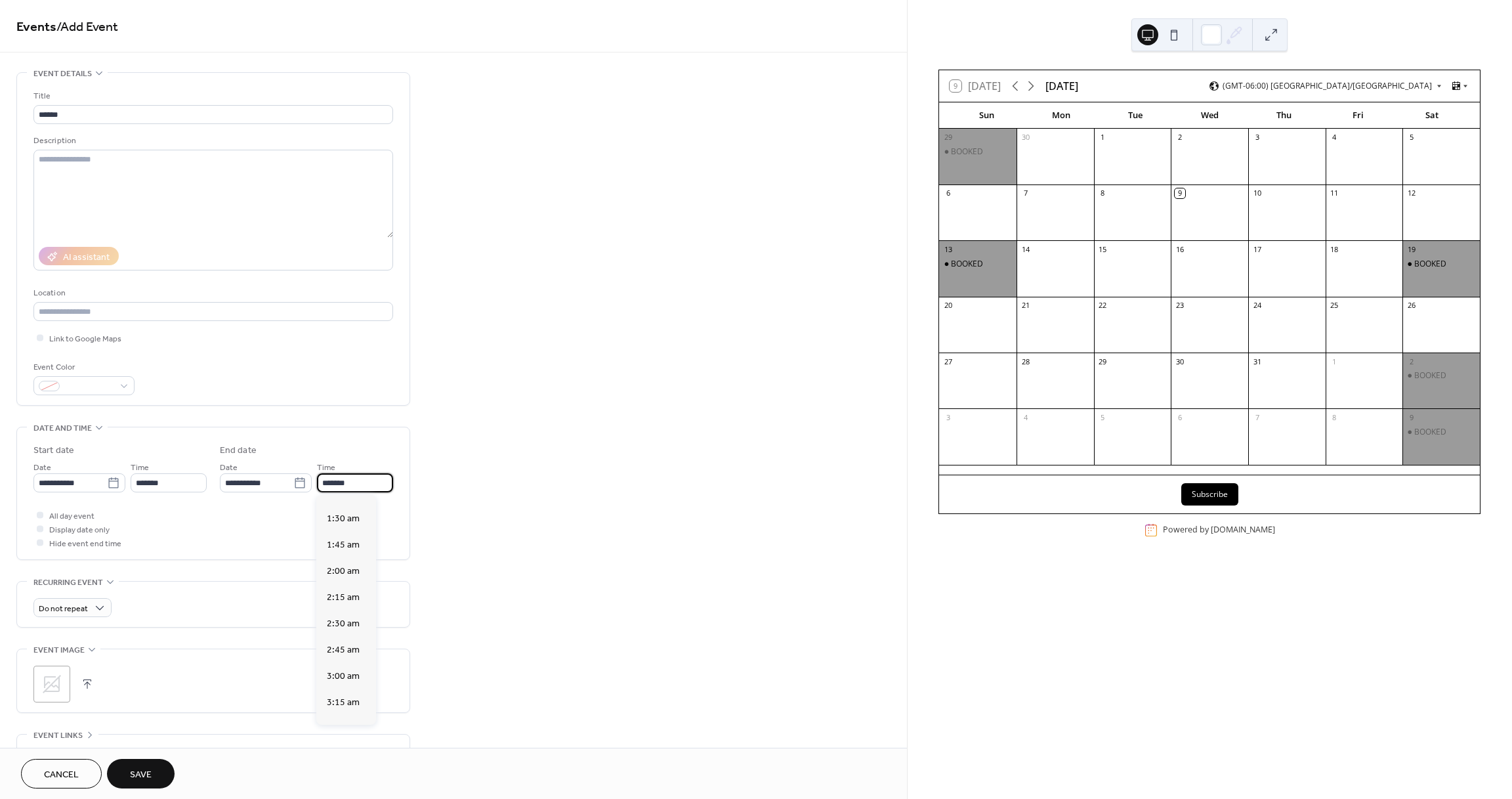 scroll, scrollTop: 146, scrollLeft: 0, axis: vertical 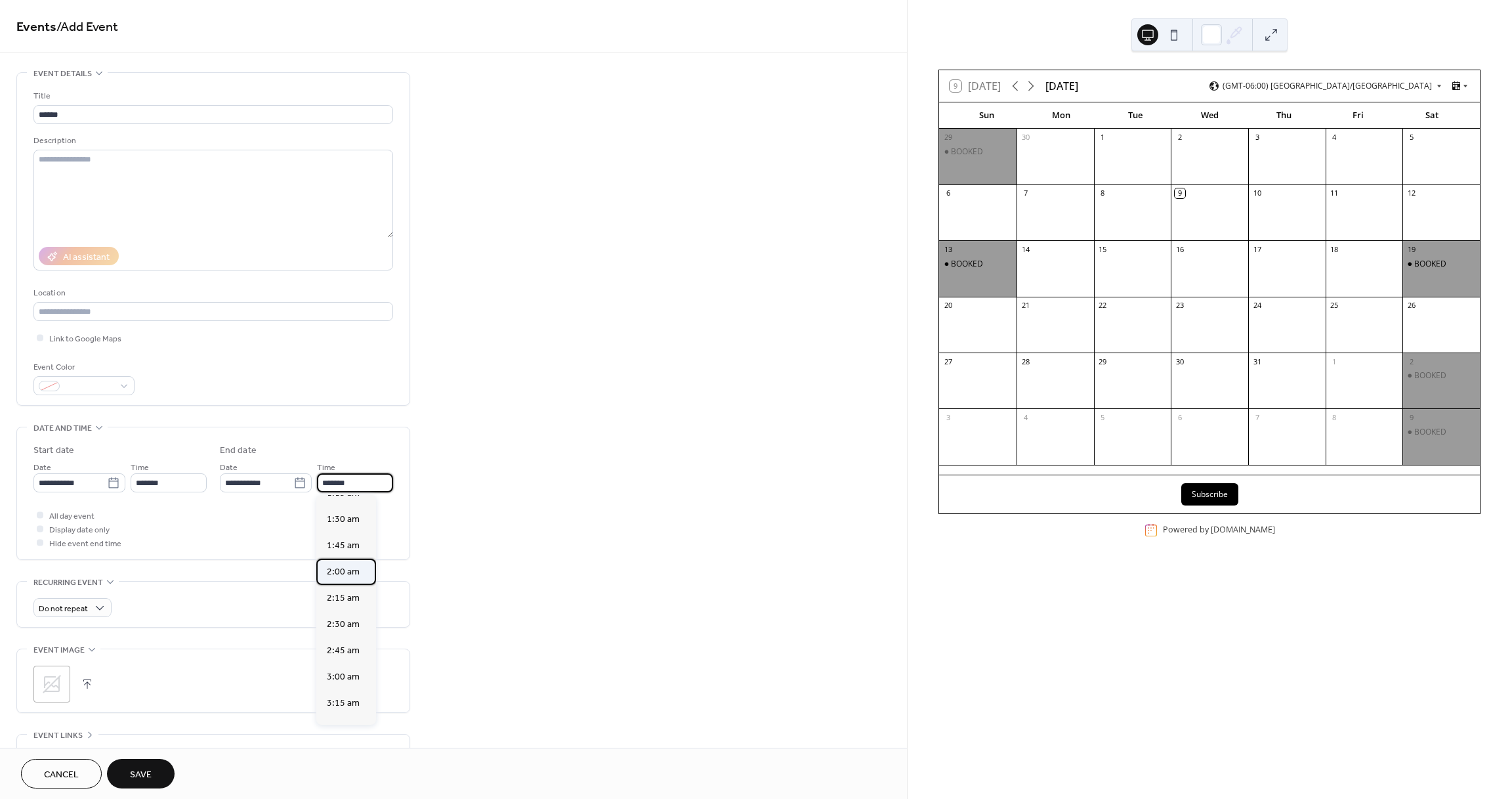 click on "2:00 am" at bounding box center [343, 572] 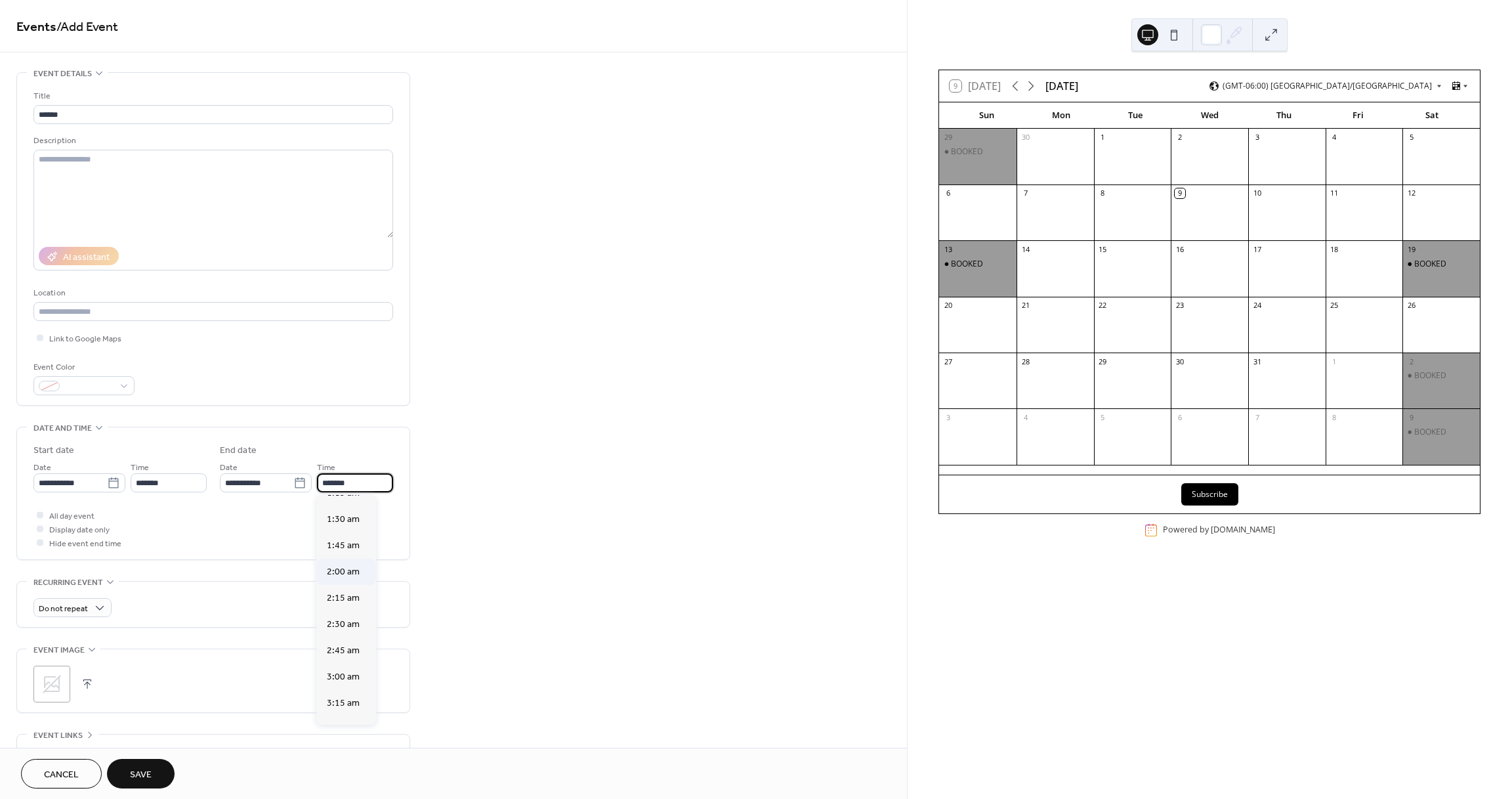 type on "*******" 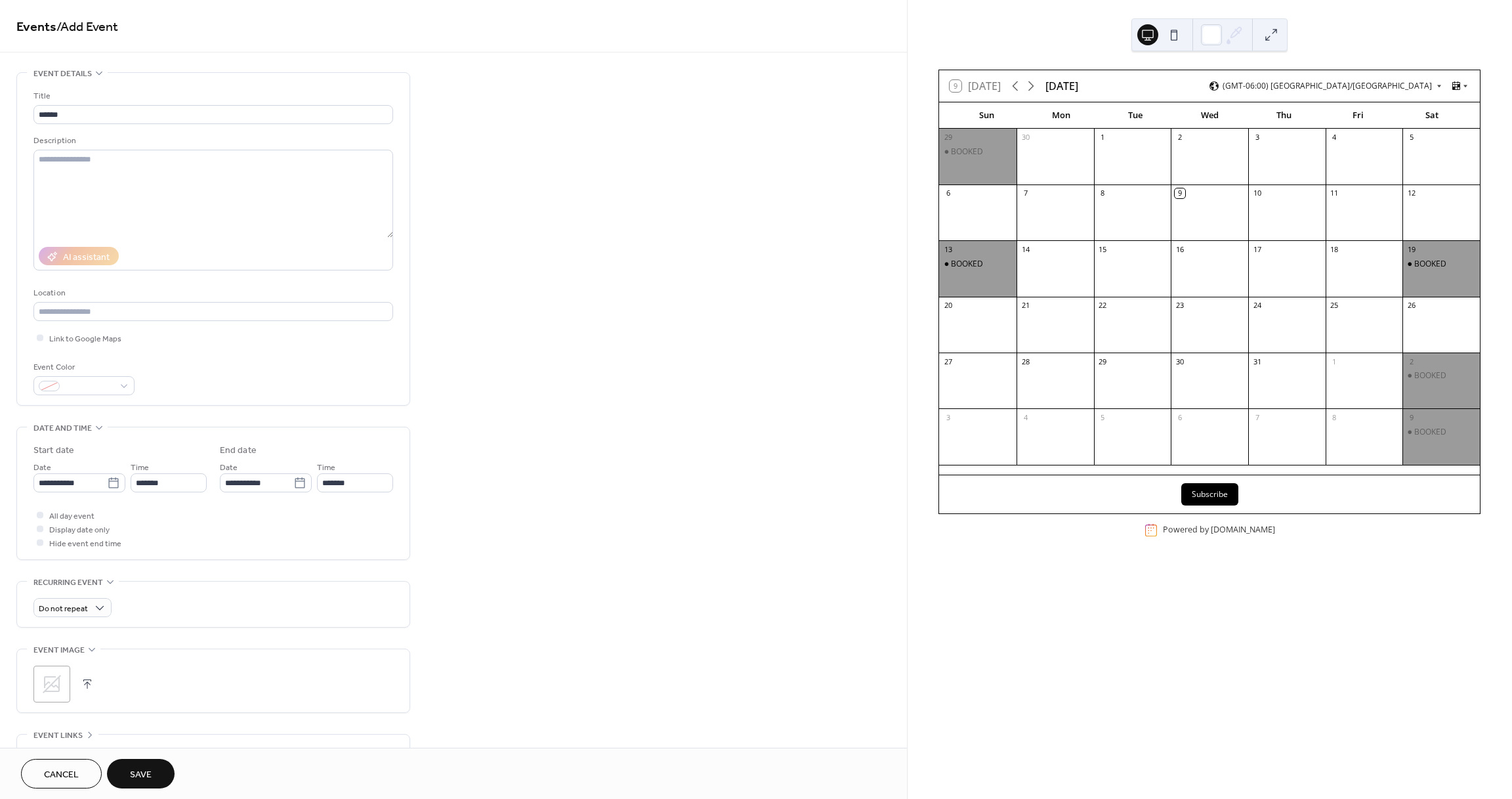 click on "Save" at bounding box center [140, 775] 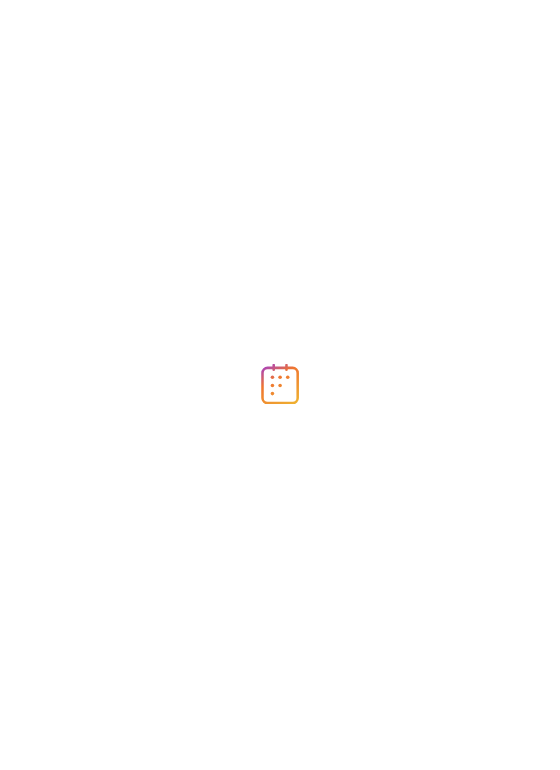 scroll, scrollTop: 0, scrollLeft: 0, axis: both 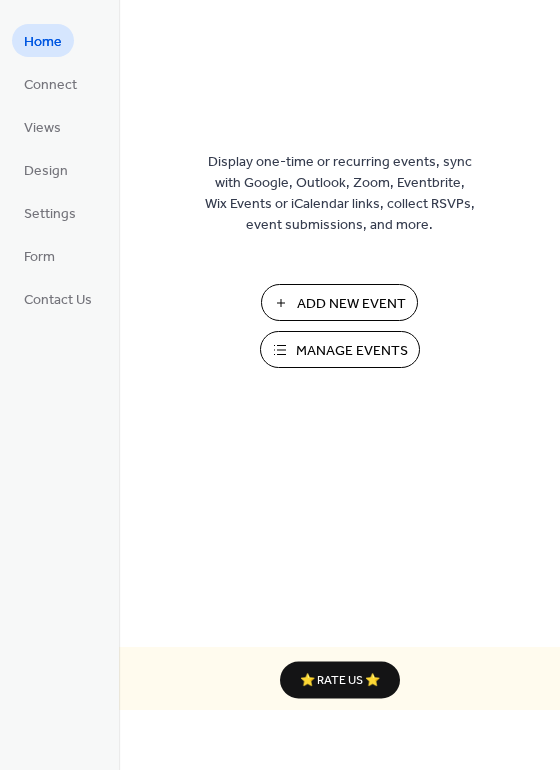 click on "Add New Event" at bounding box center (351, 304) 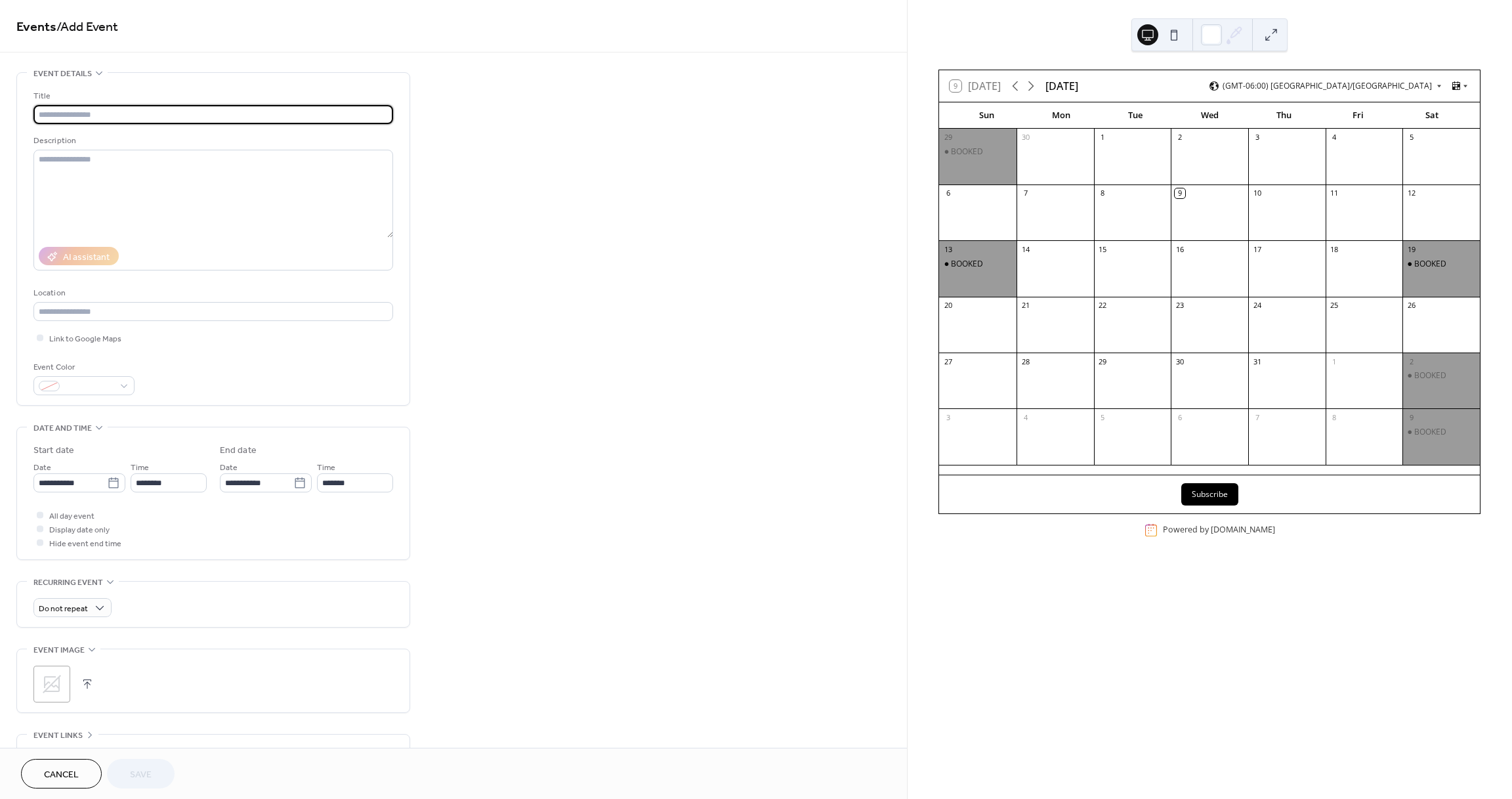 scroll, scrollTop: 0, scrollLeft: 0, axis: both 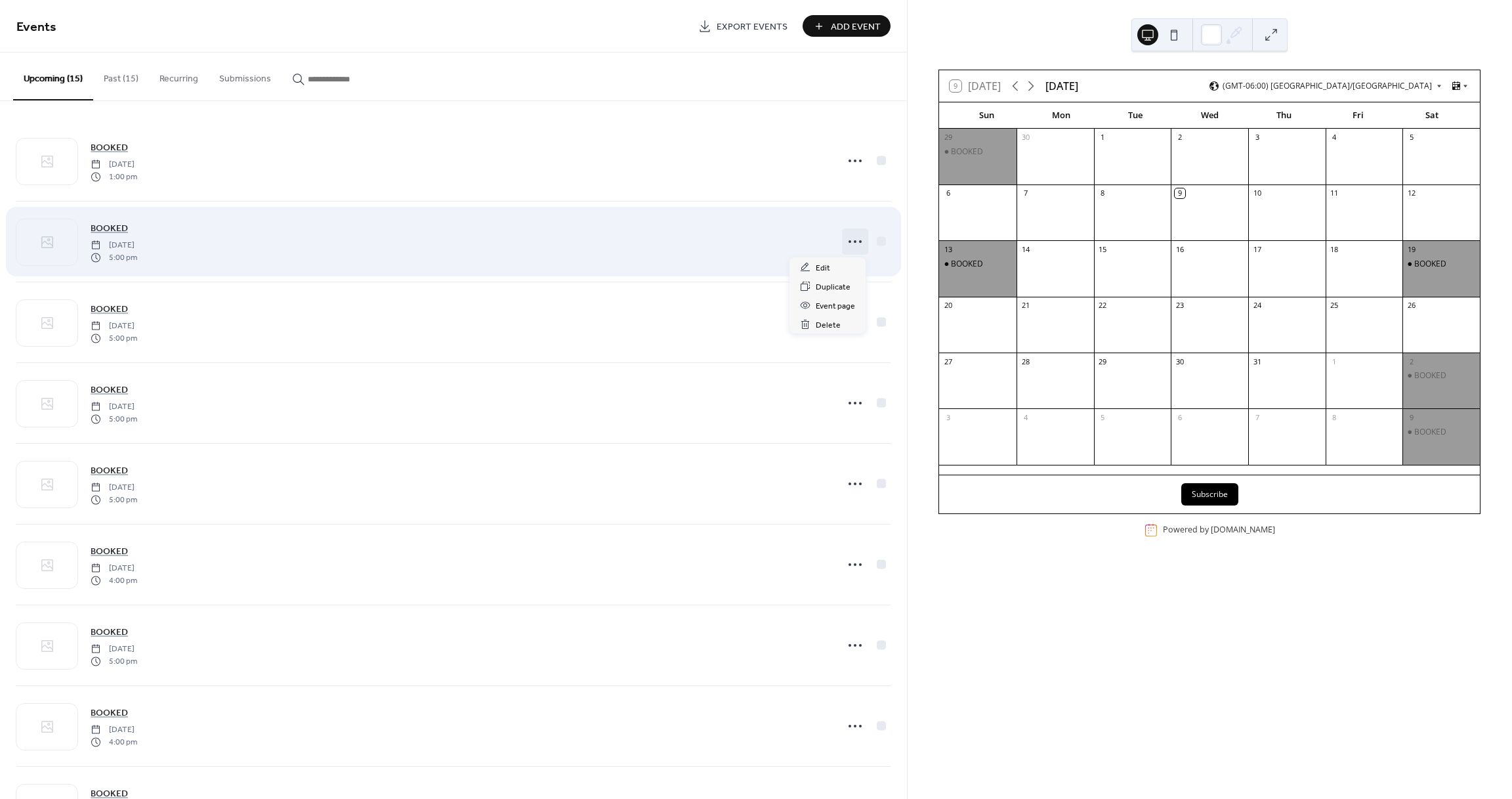 click 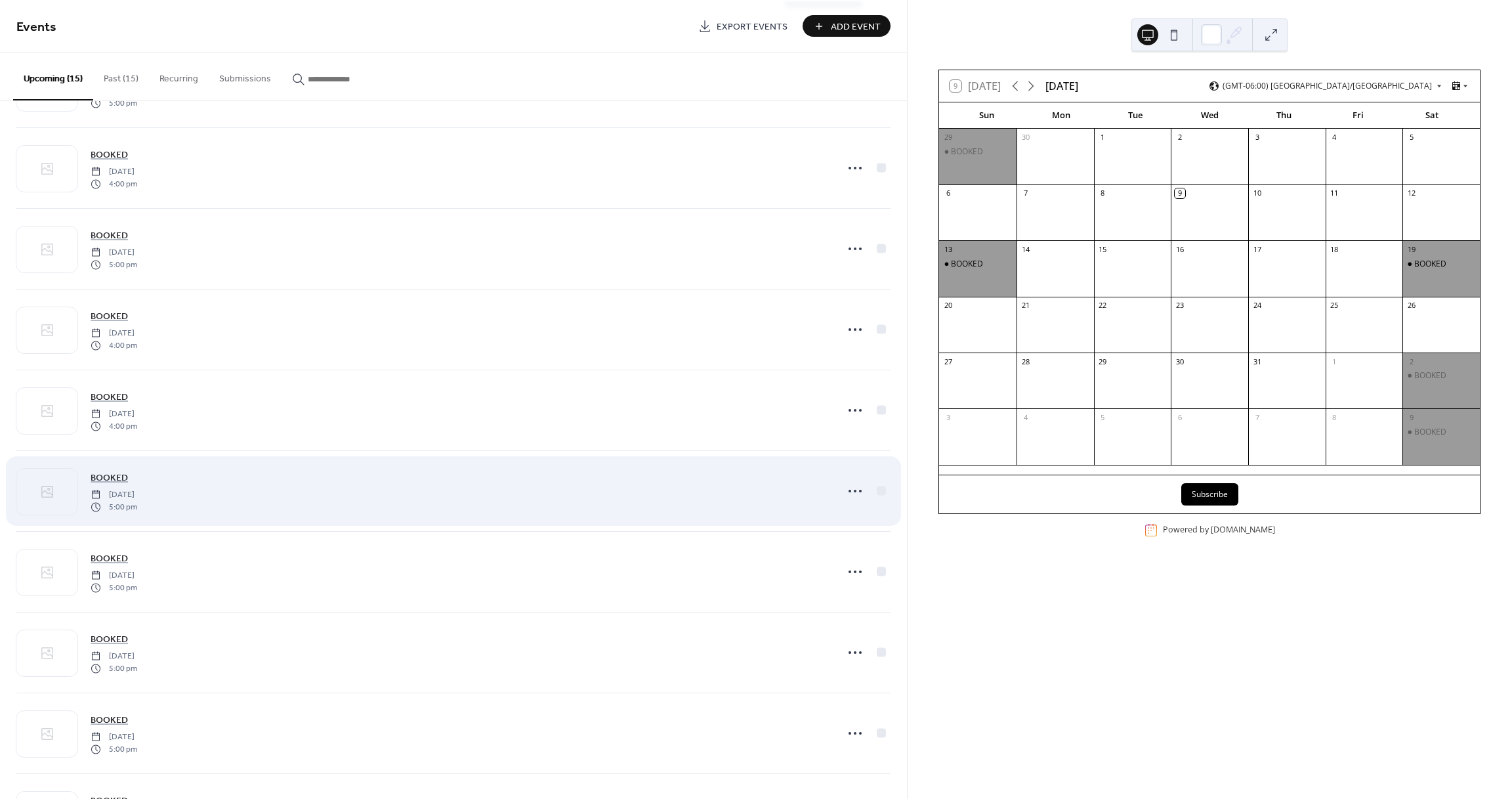 scroll, scrollTop: 393, scrollLeft: 0, axis: vertical 